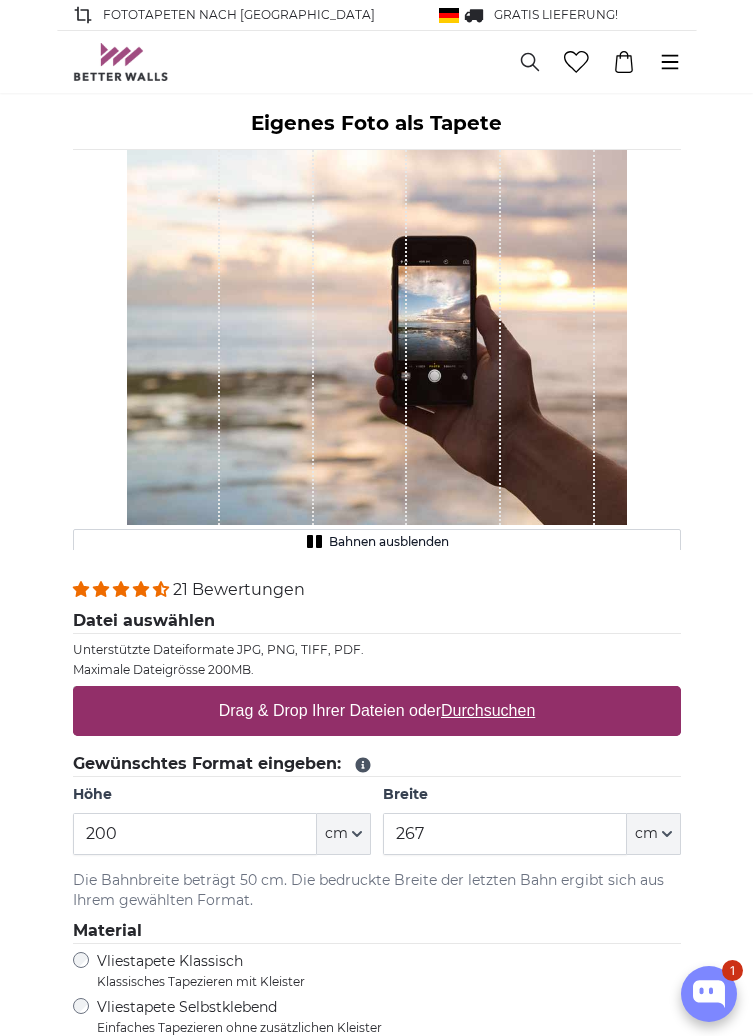 scroll, scrollTop: 0, scrollLeft: 0, axis: both 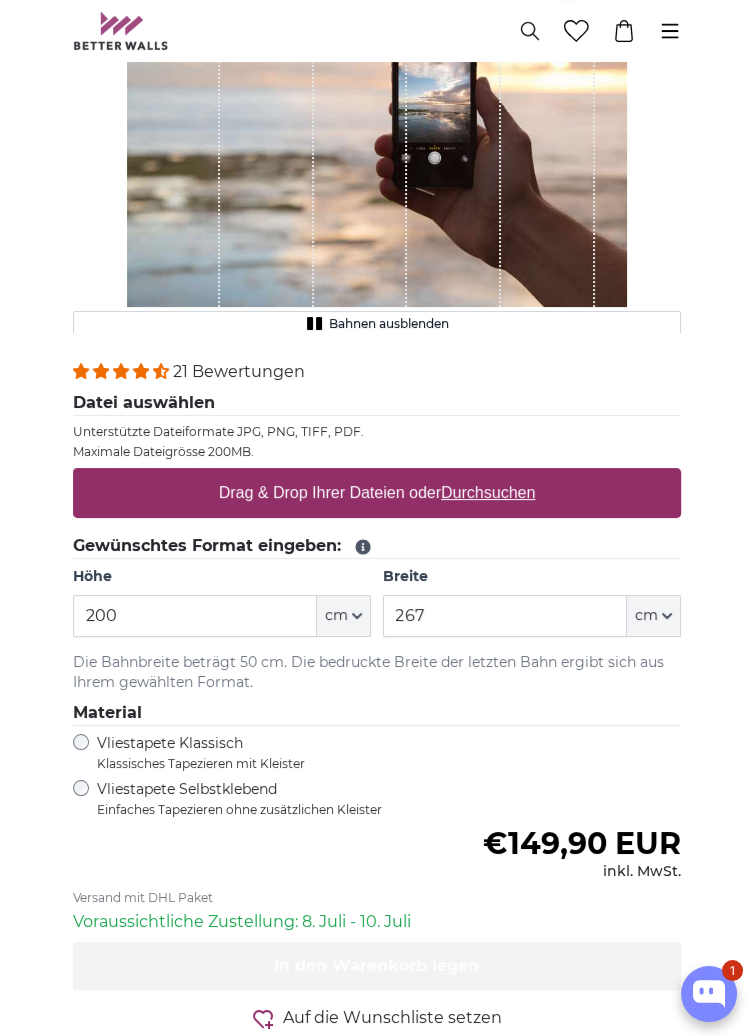 click on "200" at bounding box center [195, 616] 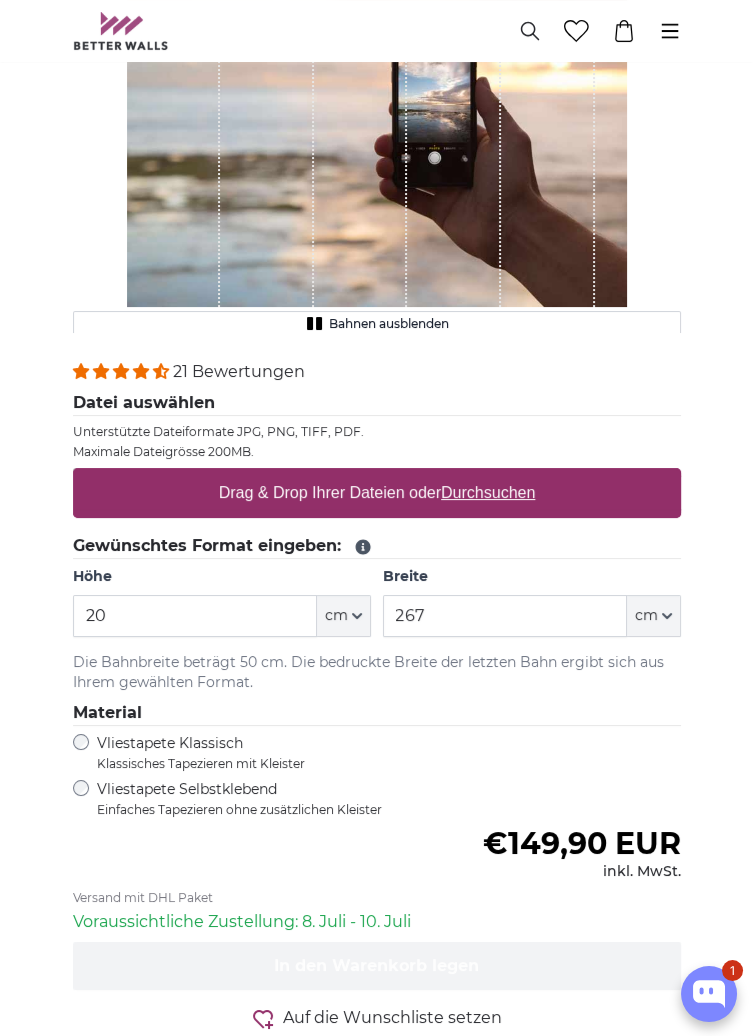 type on "2" 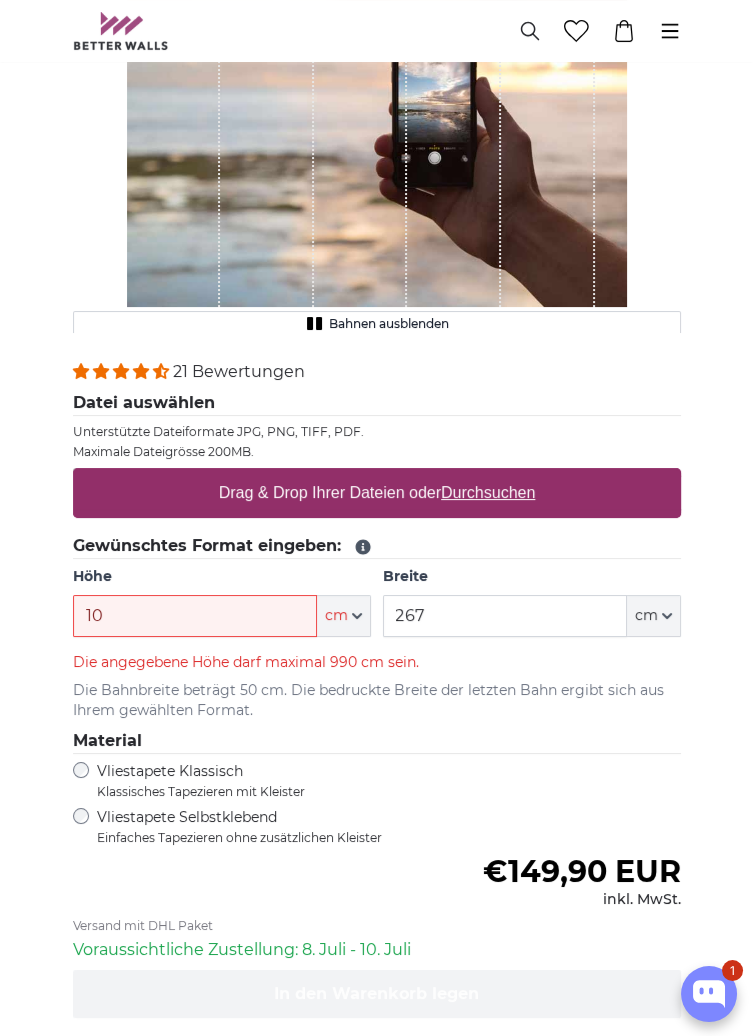 type on "1" 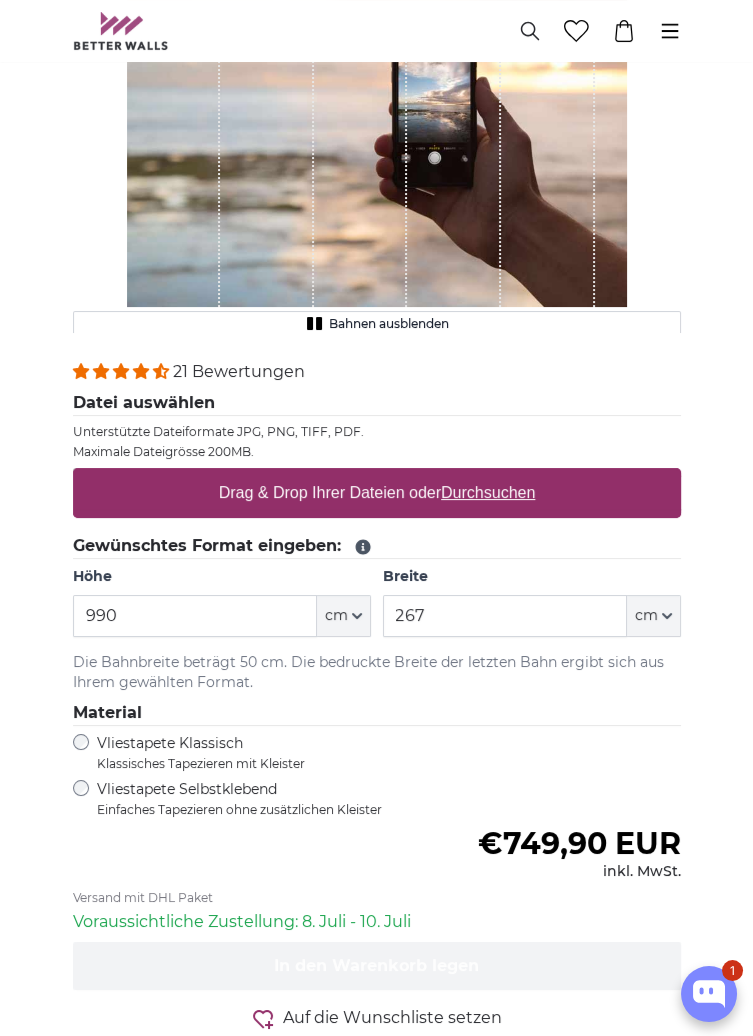 type on "990" 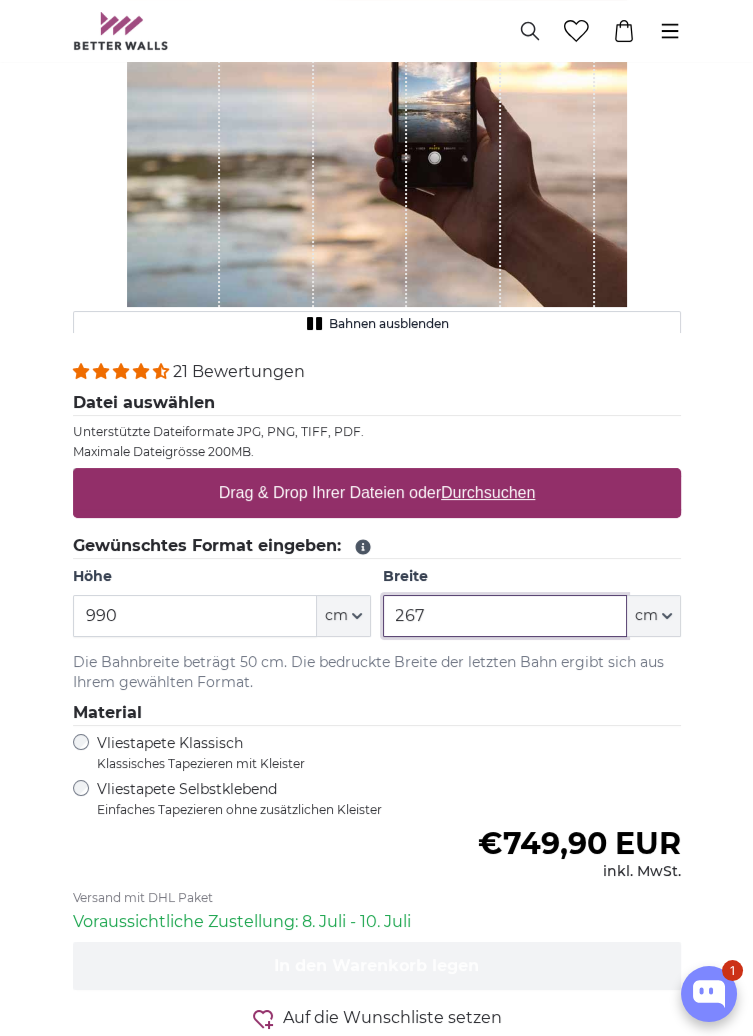 click on "267" at bounding box center [505, 616] 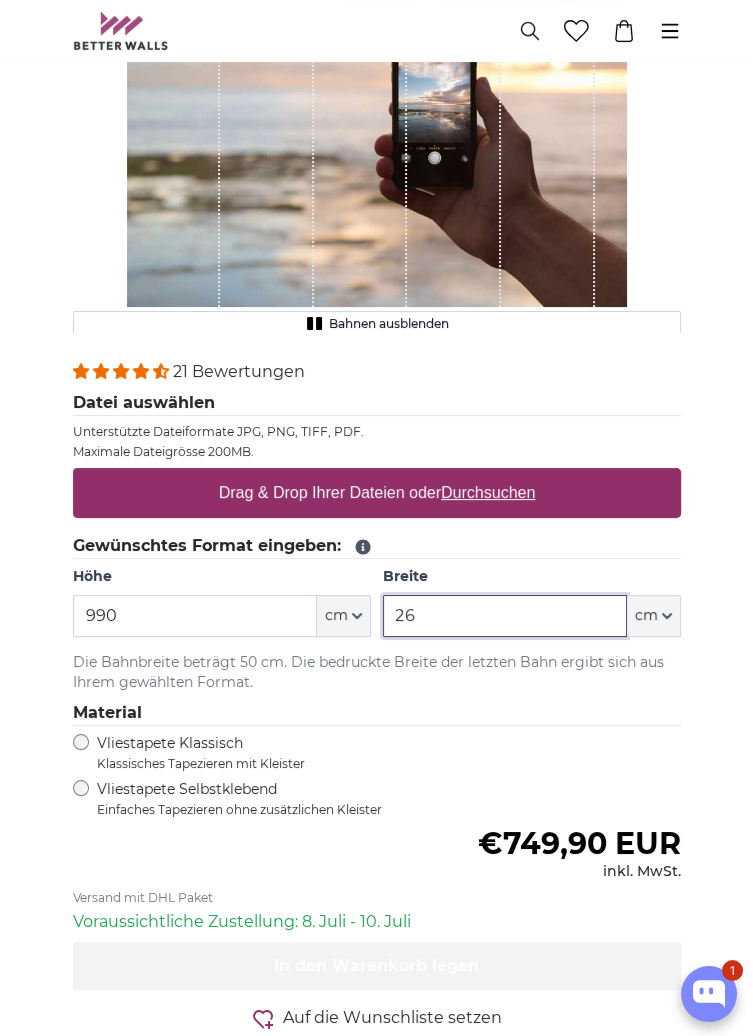 type on "2" 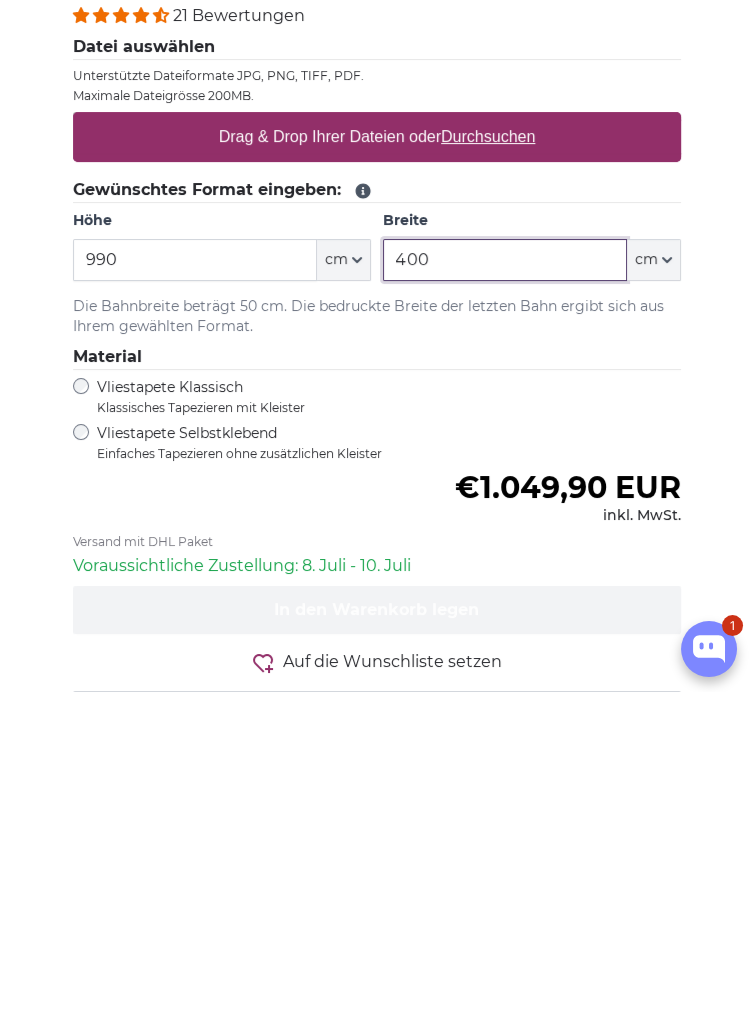 scroll, scrollTop: 236, scrollLeft: 0, axis: vertical 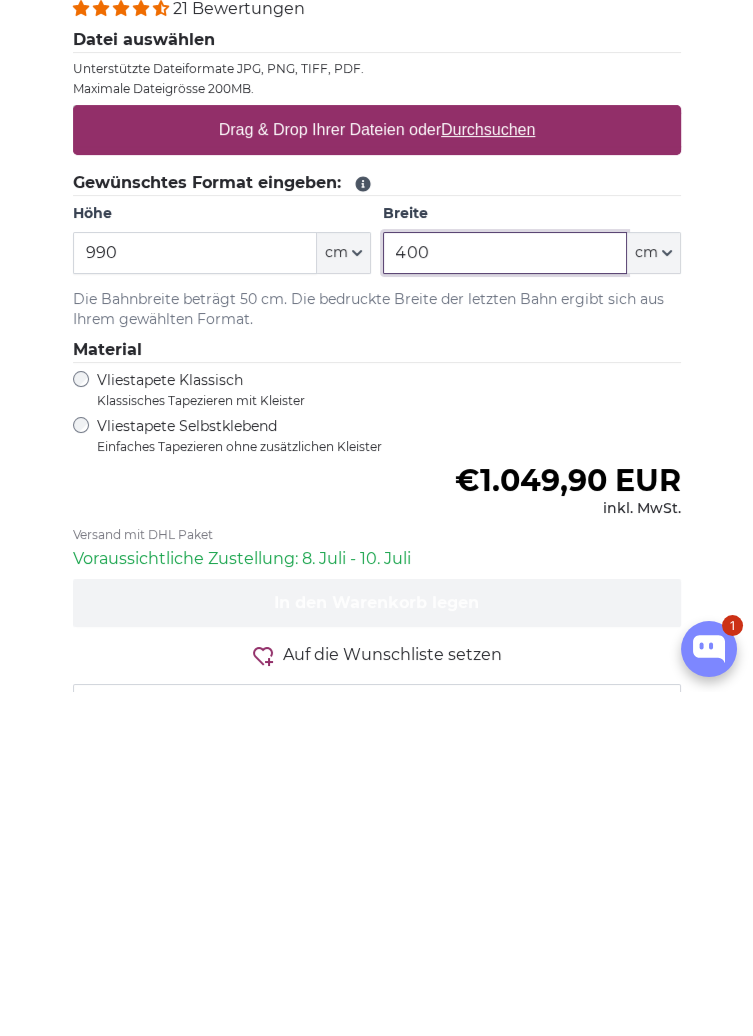 type on "400" 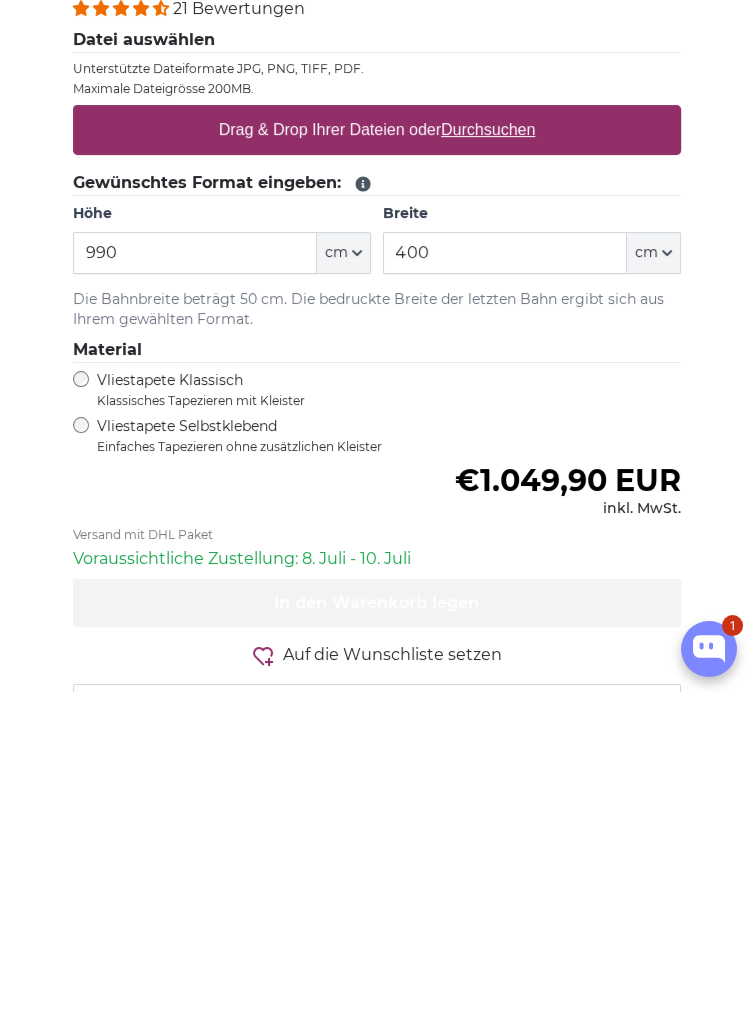 click on "[PERSON_NAME] Bild als Fototapete
Eigenes Foto als Tapete
Eigenes Foto als Tapete
Abbrechen
Bild zuschneiden" at bounding box center (376, 3500) 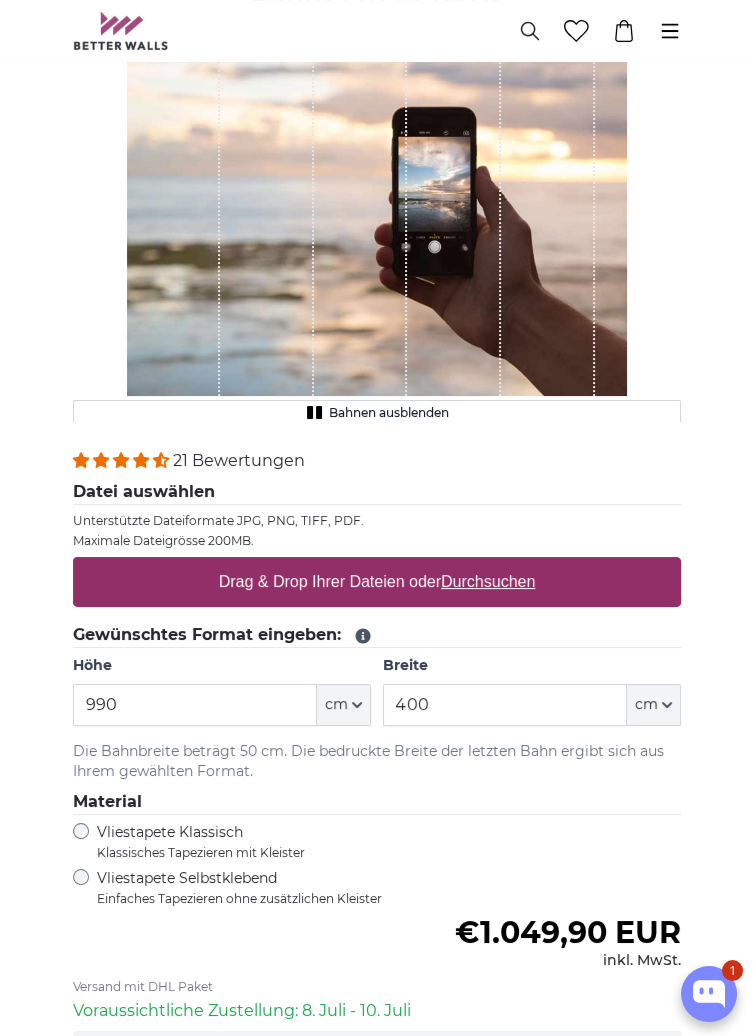 scroll, scrollTop: 134, scrollLeft: 0, axis: vertical 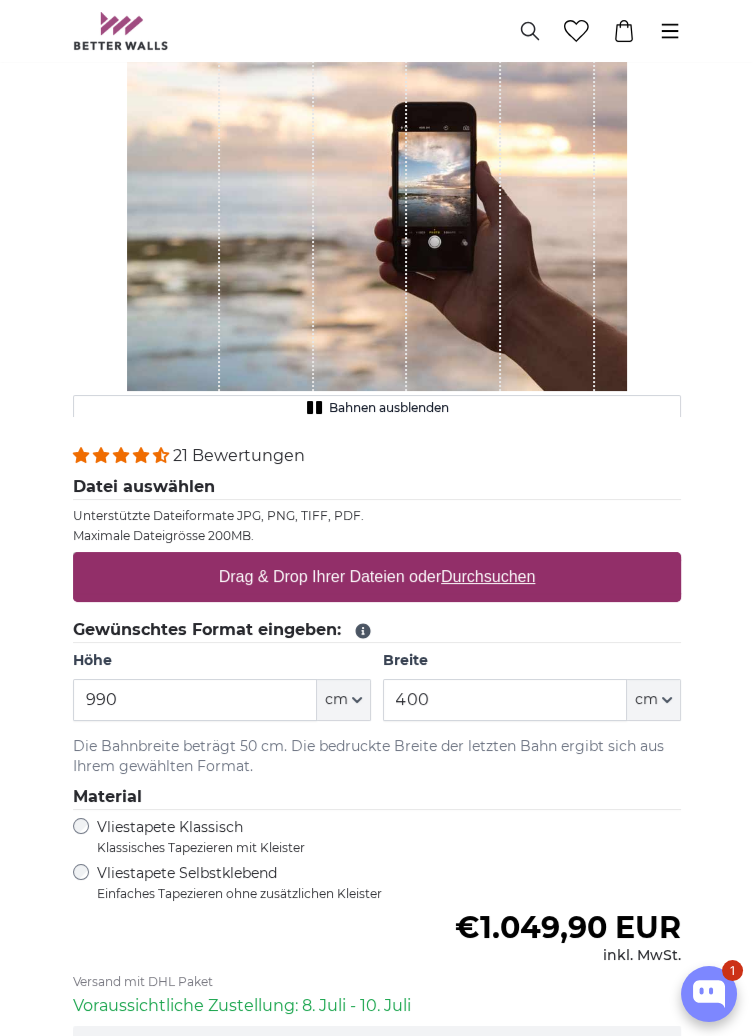 click 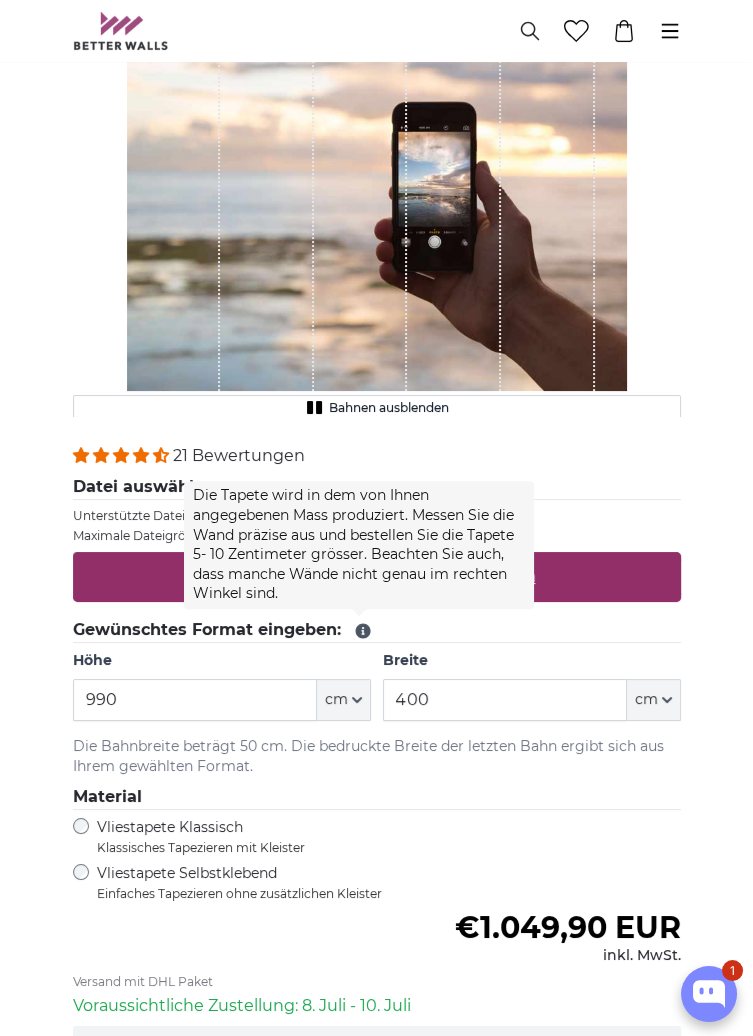 click on "Vliestapete Selbstklebend
Einfaches Tapezieren ohne zusätzlichen Kleister" at bounding box center [329, 883] 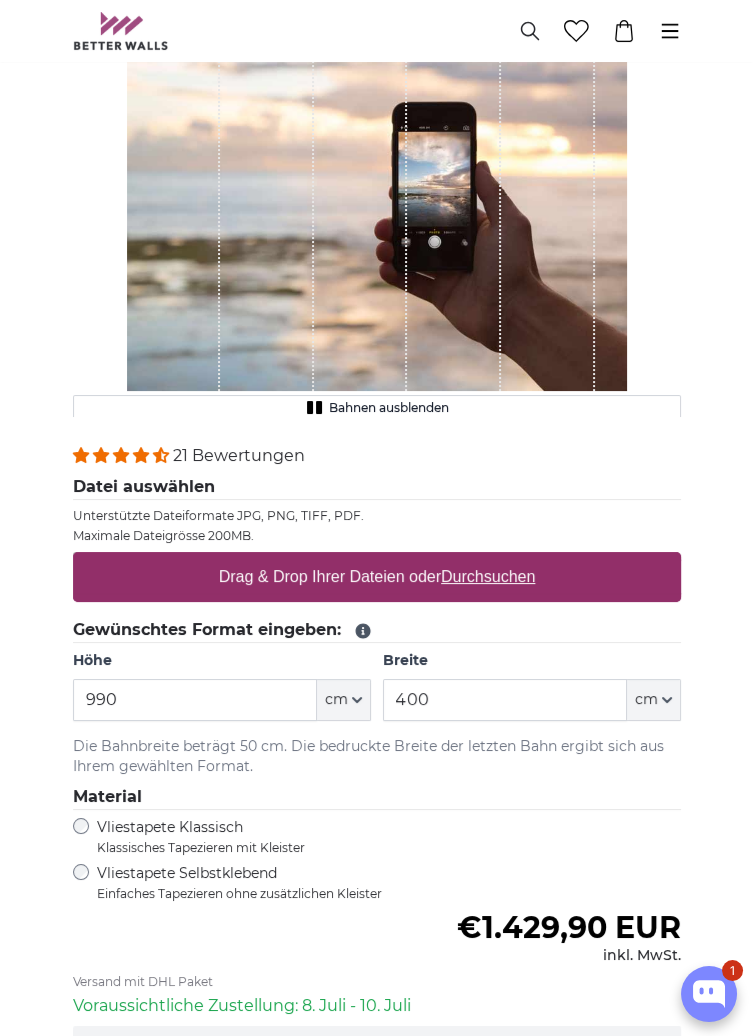 click on "Vliestapete Klassisch
Klassisches Tapezieren mit Kleister" at bounding box center (274, 837) 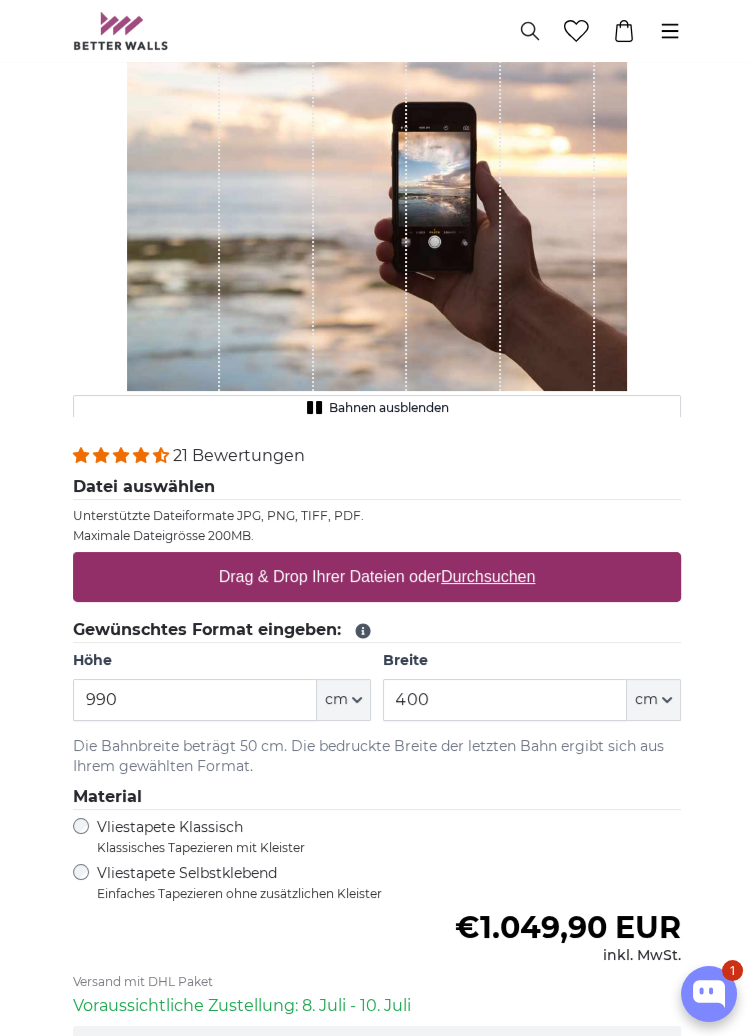click on "Durchsuchen" at bounding box center [488, 576] 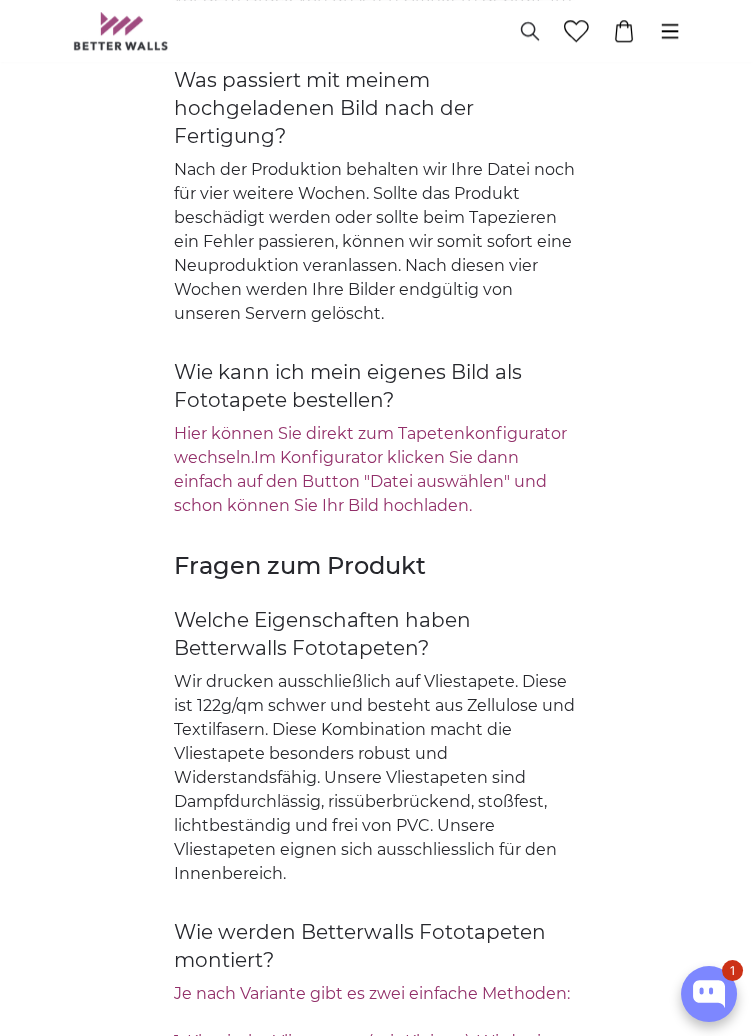 scroll, scrollTop: 3483, scrollLeft: 0, axis: vertical 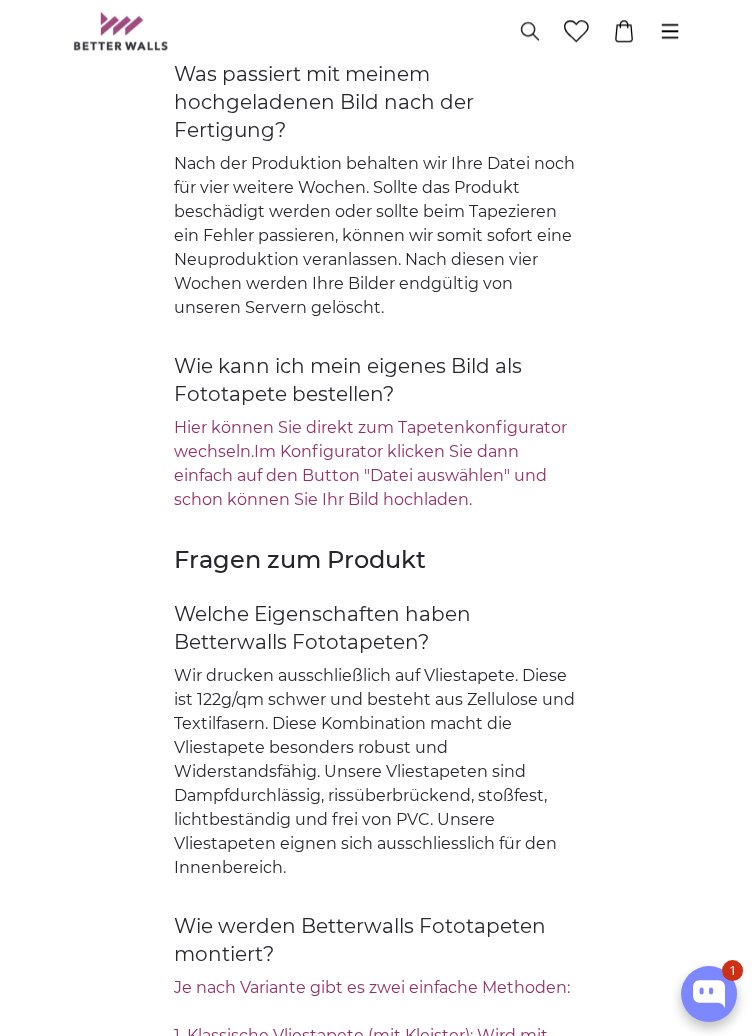 click on "Hier können Sie direkt zum Tapetenkonfigurator wechseln.  Im Konfigurator klicken Sie dann einfach auf den Button "Datei auswählen" und schon können Sie Ihr Bild hochladen." at bounding box center [376, 464] 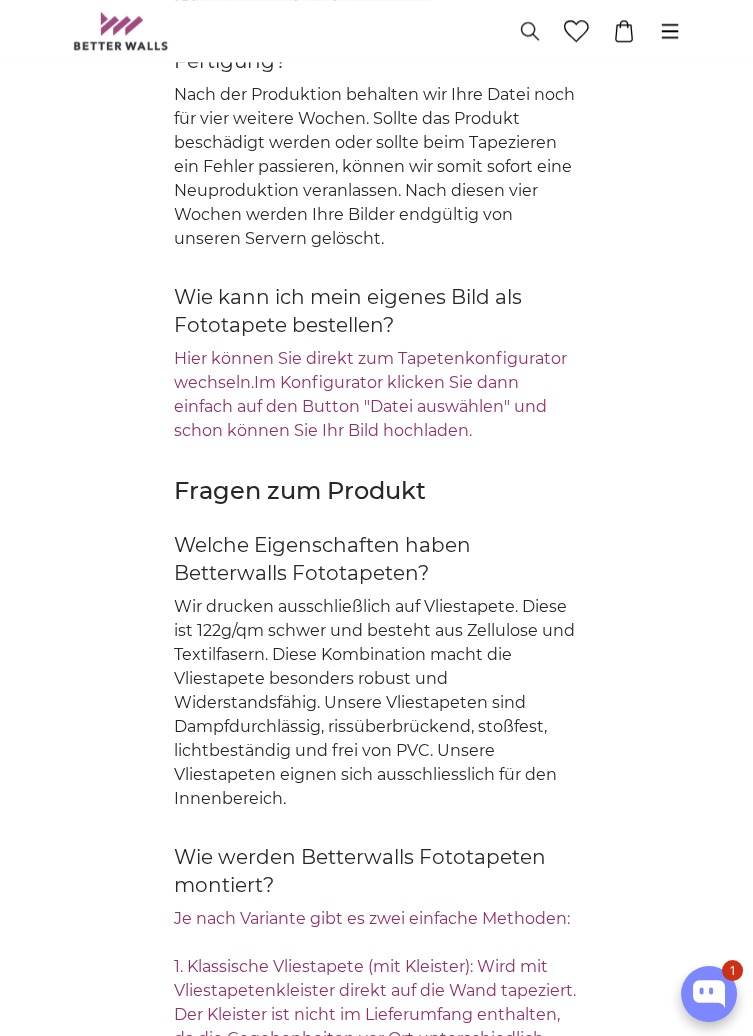 scroll, scrollTop: 3579, scrollLeft: 0, axis: vertical 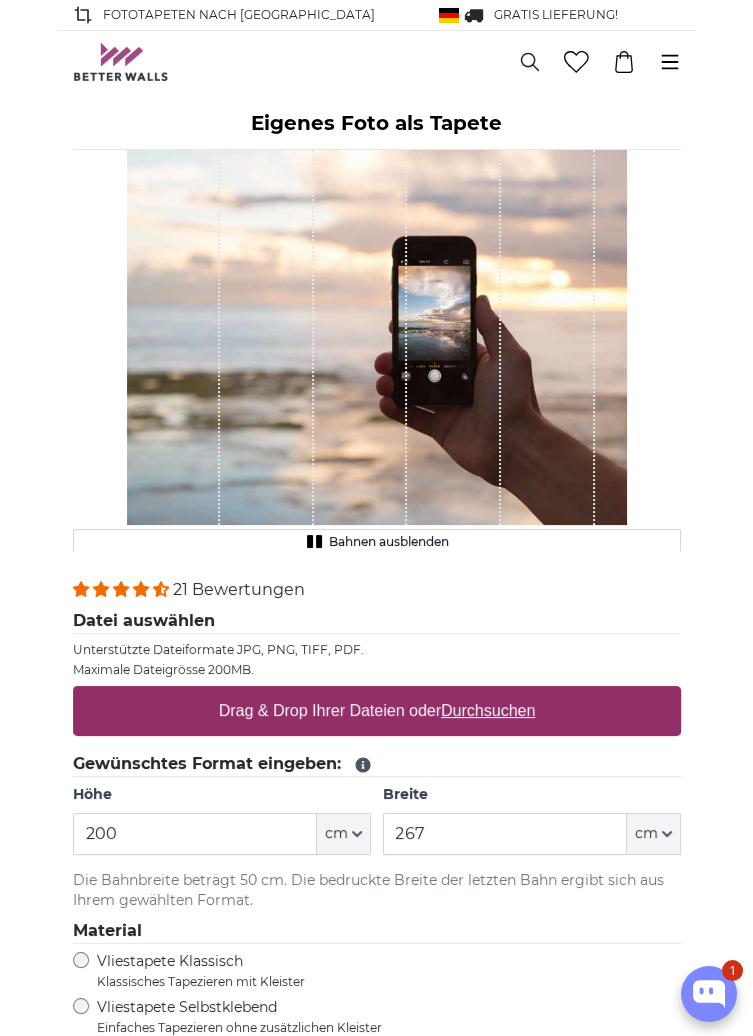 click 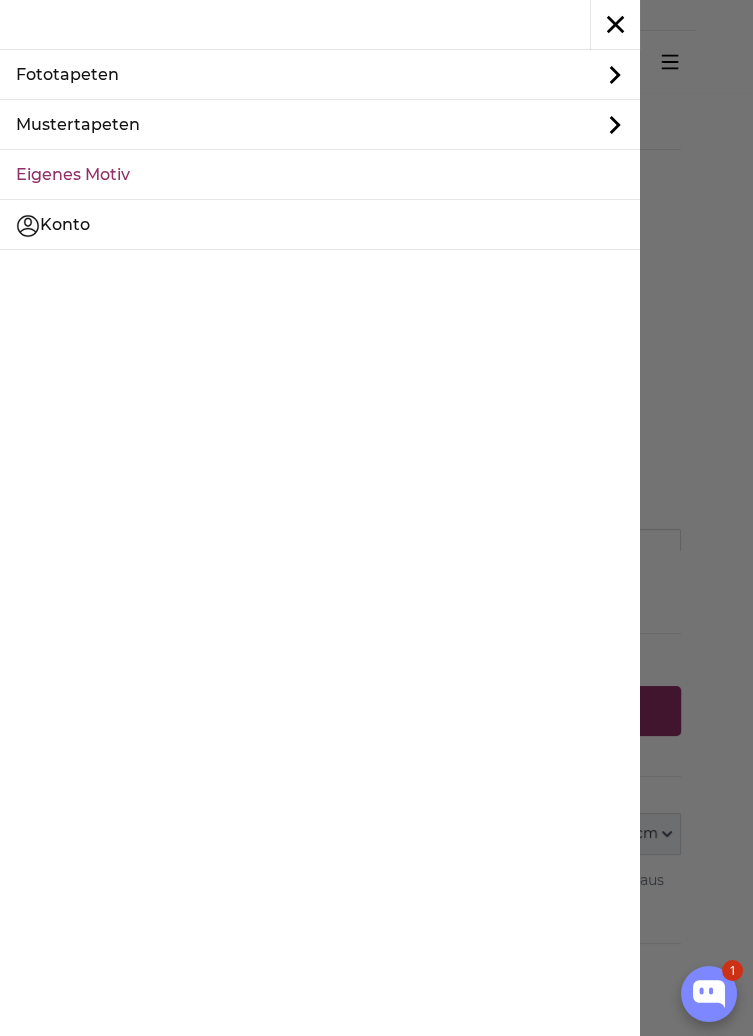 click 